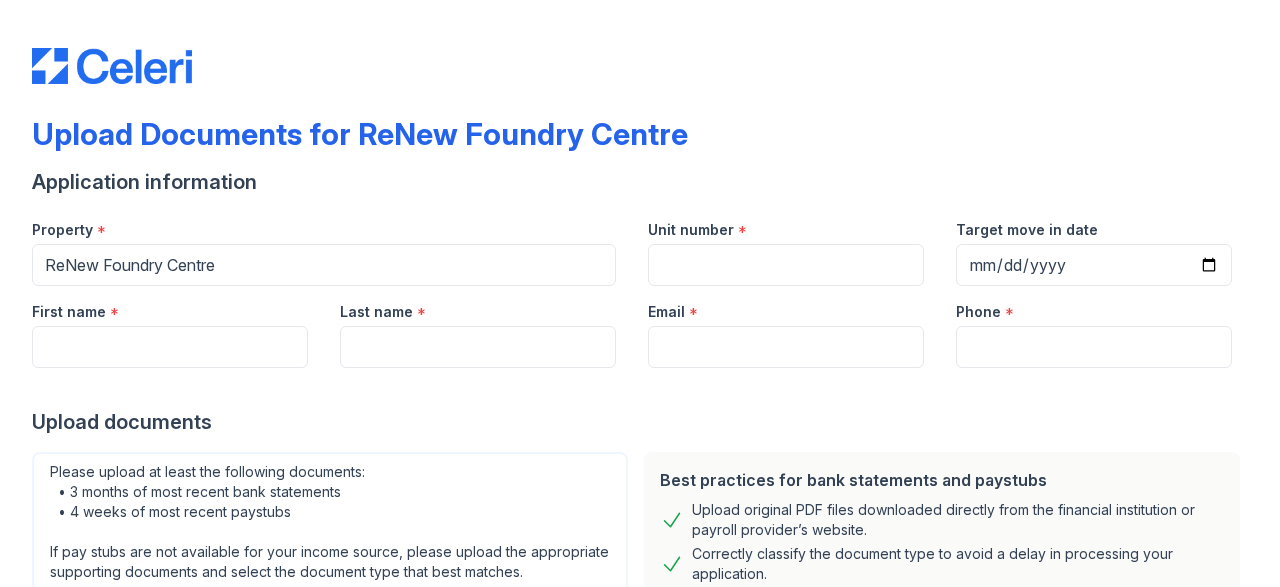scroll, scrollTop: 0, scrollLeft: 0, axis: both 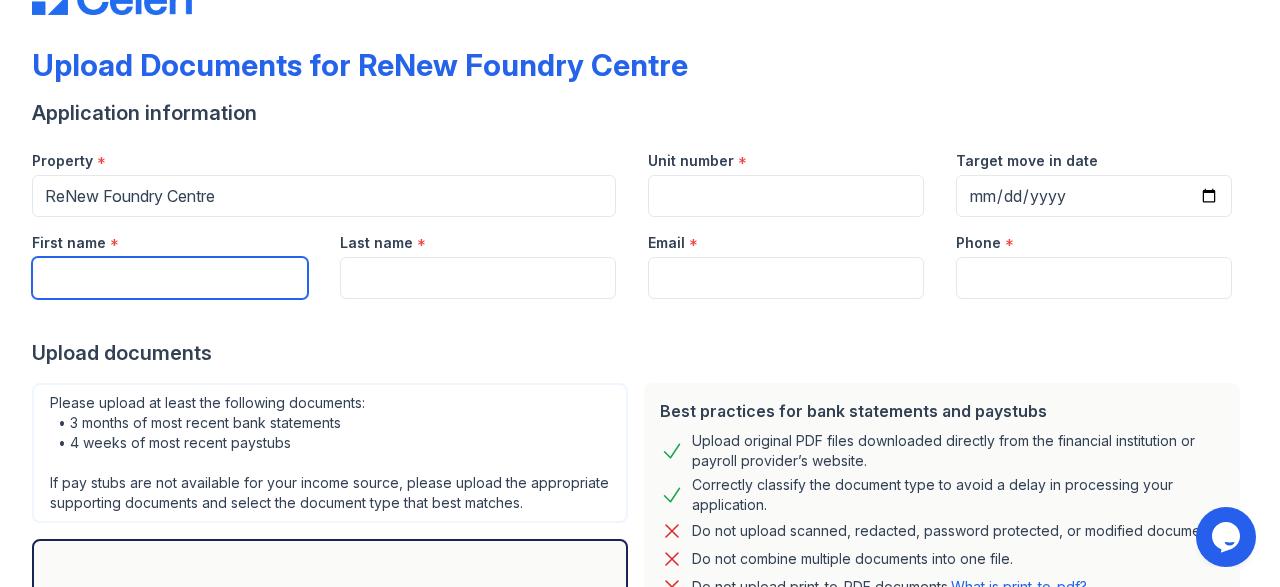 click on "First name" at bounding box center (170, 278) 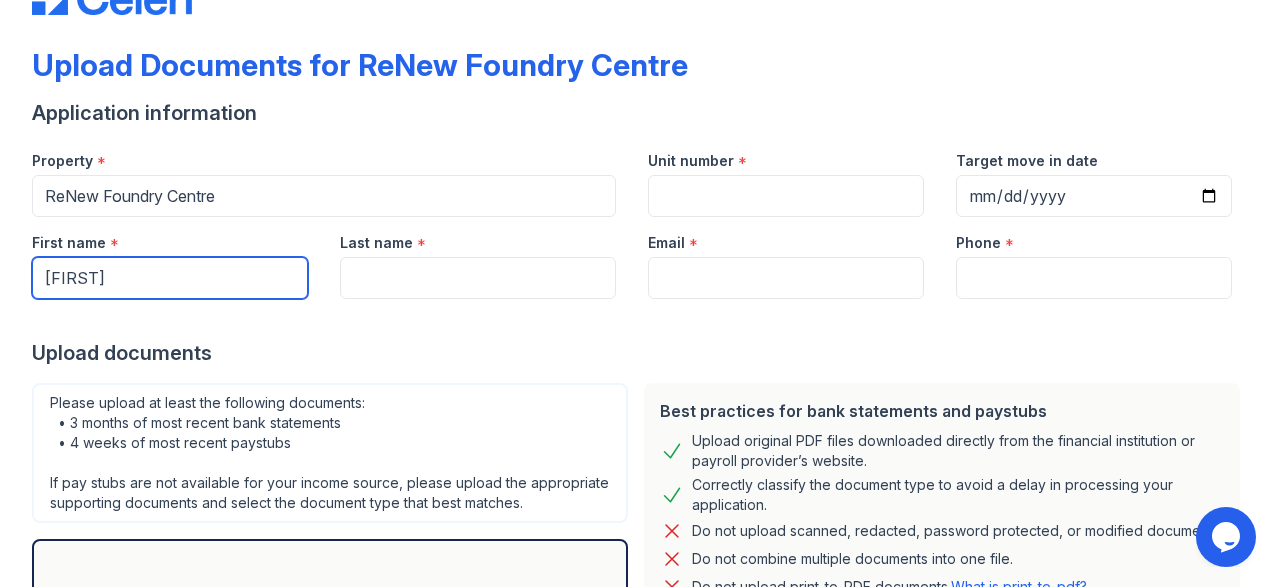 type on "[FIRST]" 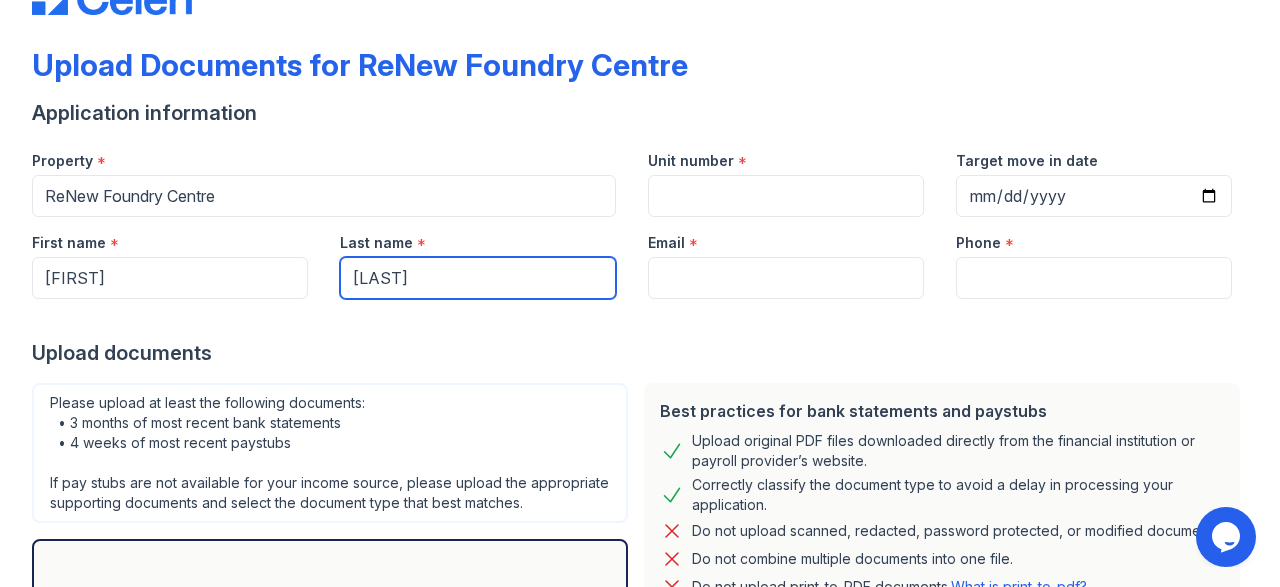 type on "[LAST]" 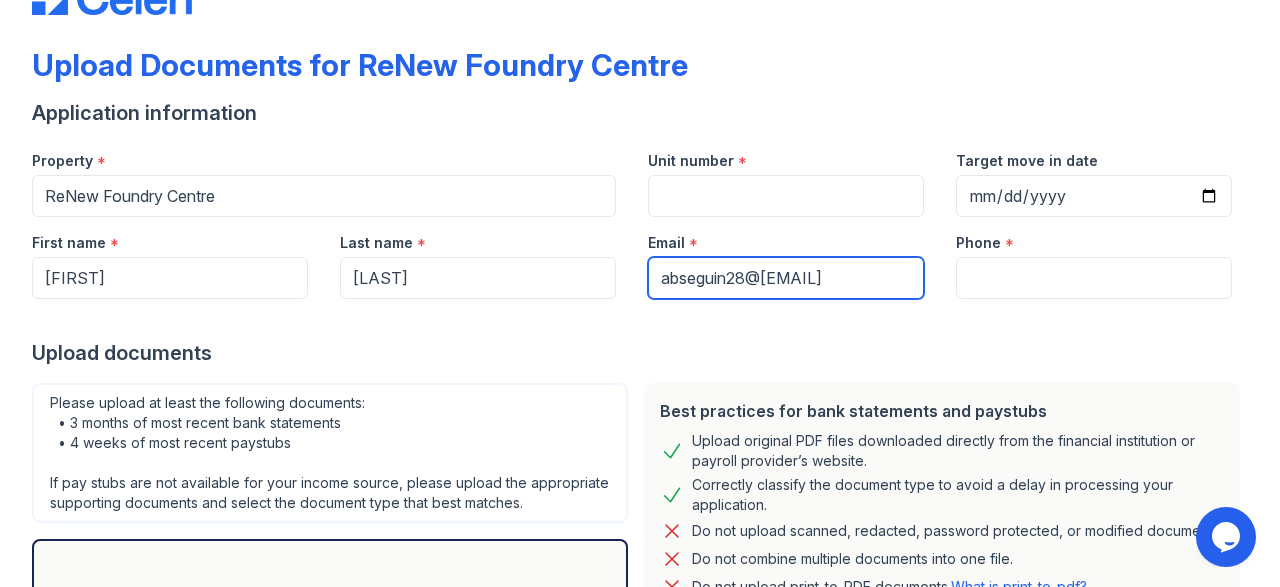 type on "abseguin28@[EMAIL]" 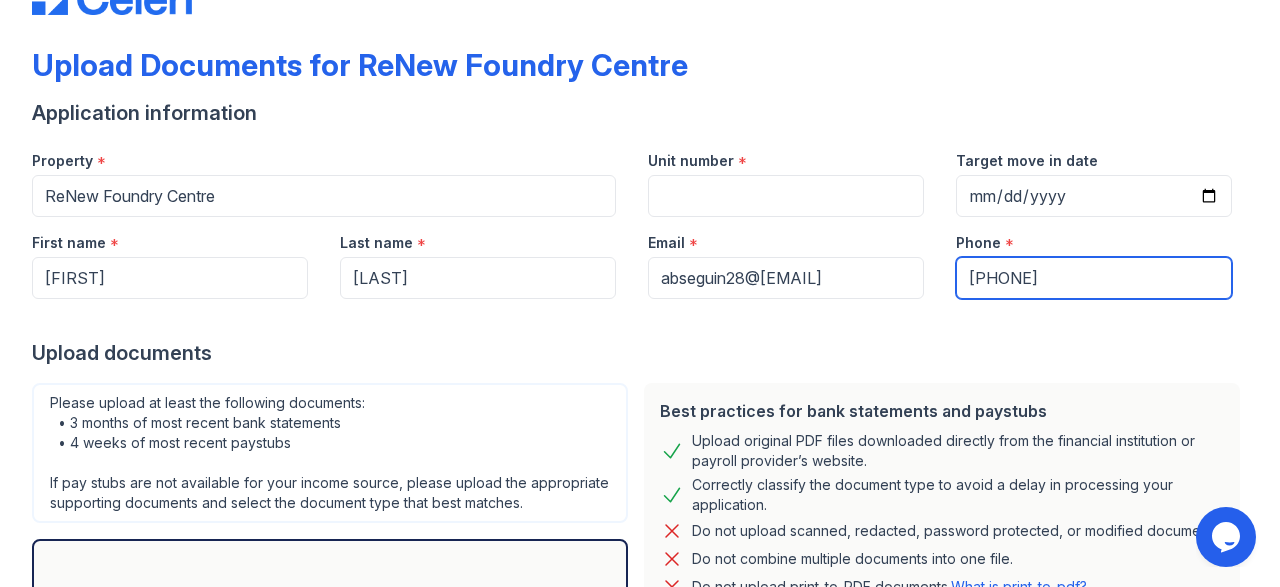 type on "[PHONE]" 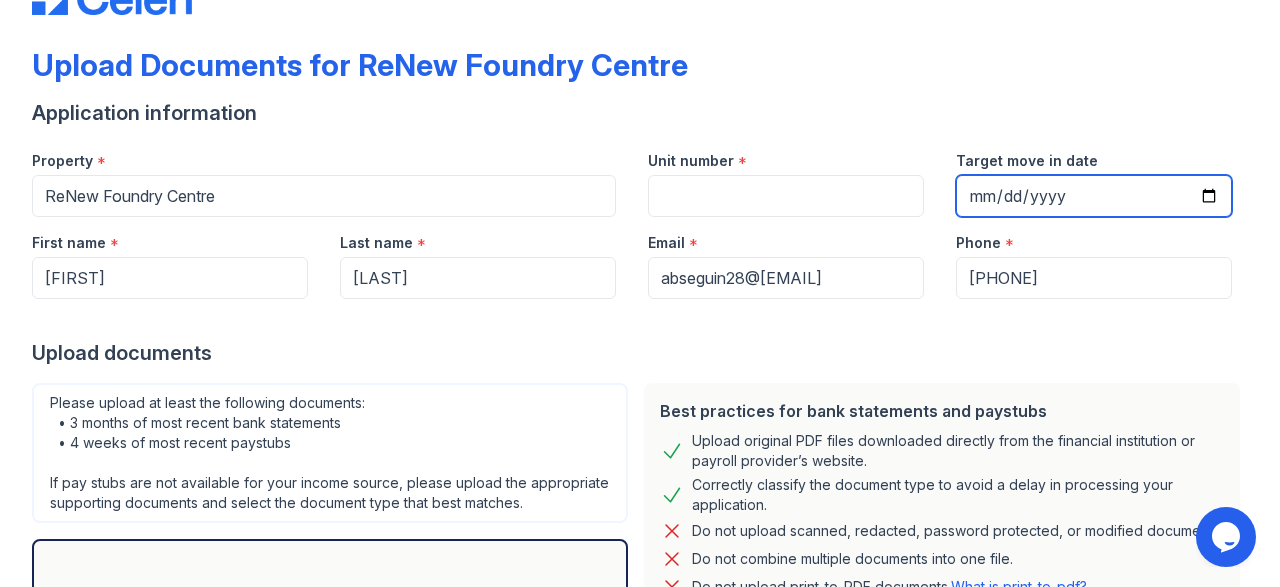 click on "Target move in date" at bounding box center (1094, 196) 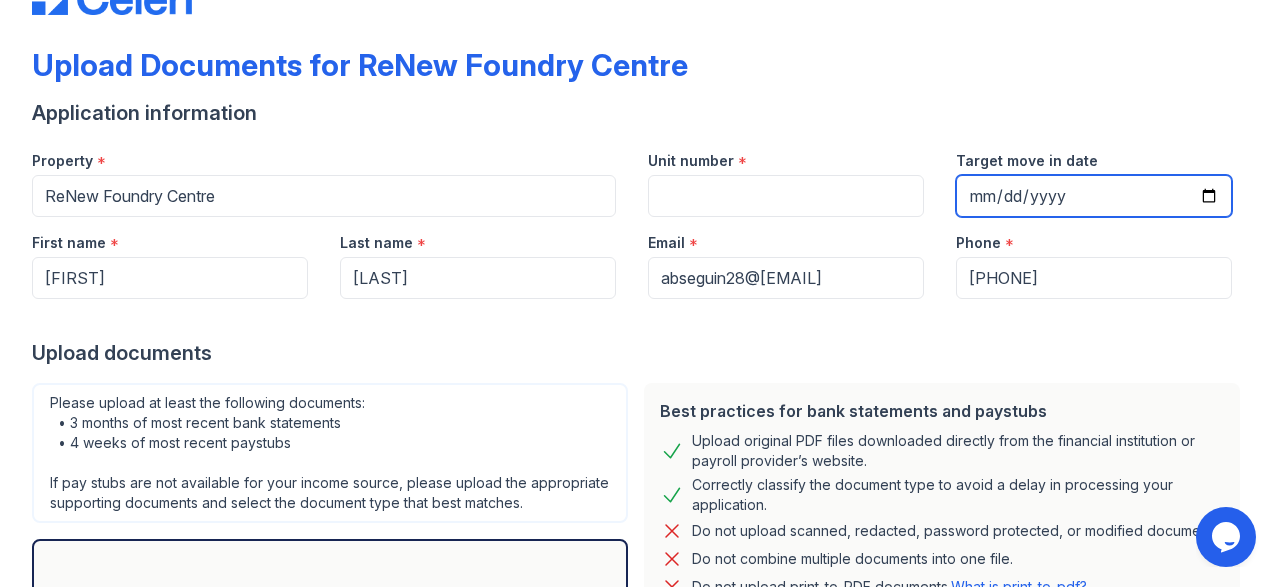 type on "[DATE]" 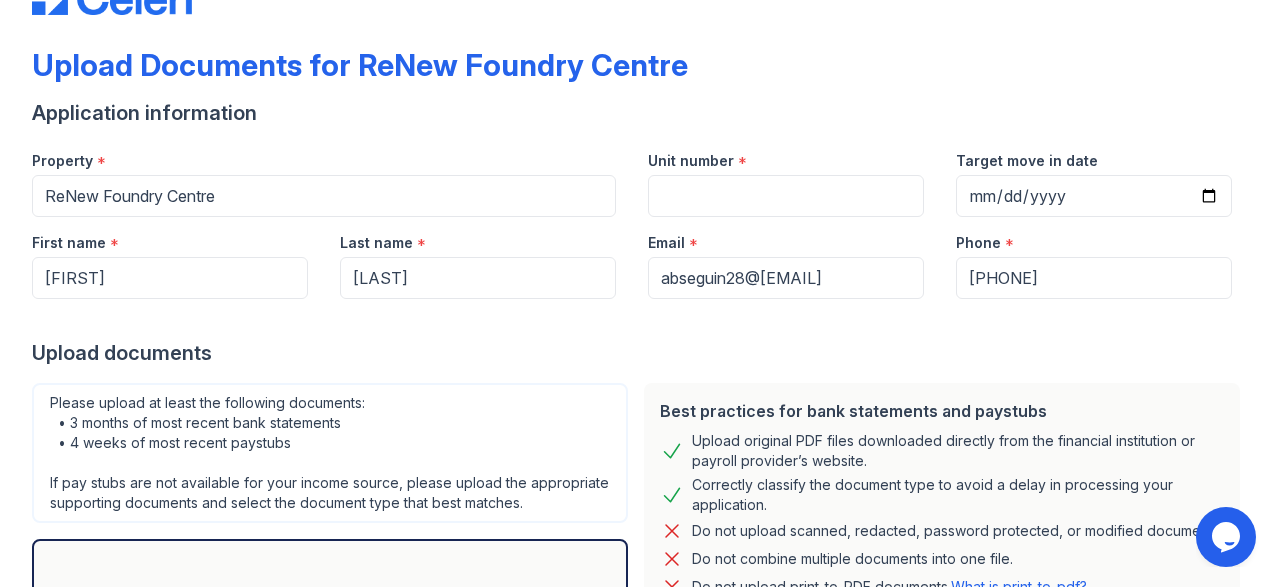 click on "Target move in date" at bounding box center (1094, 155) 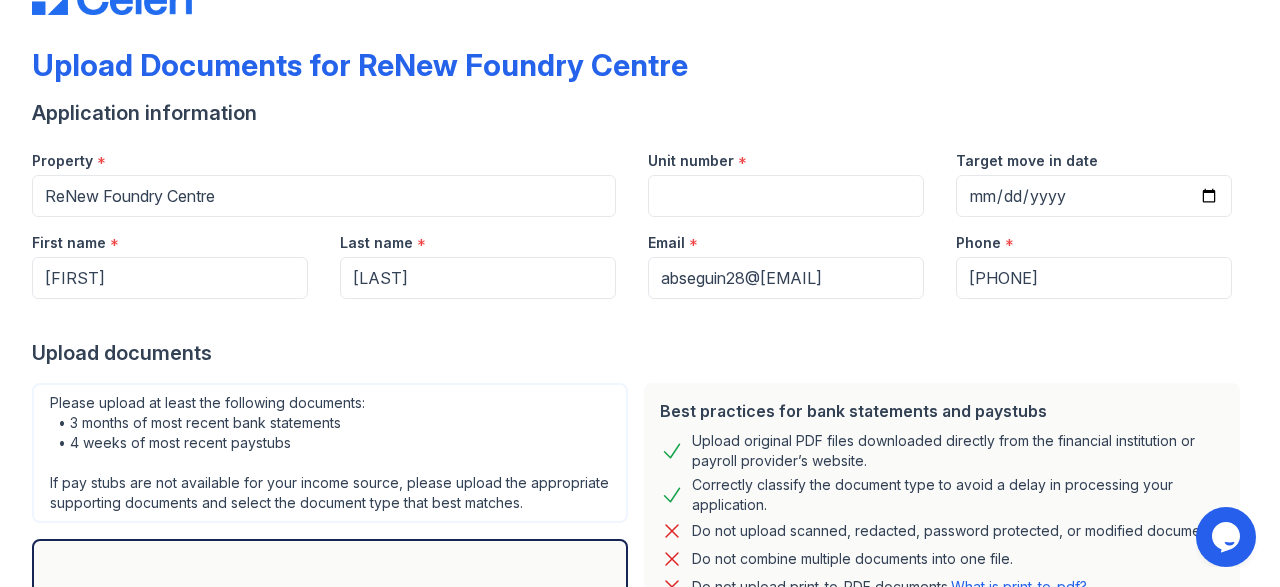 scroll, scrollTop: 303, scrollLeft: 0, axis: vertical 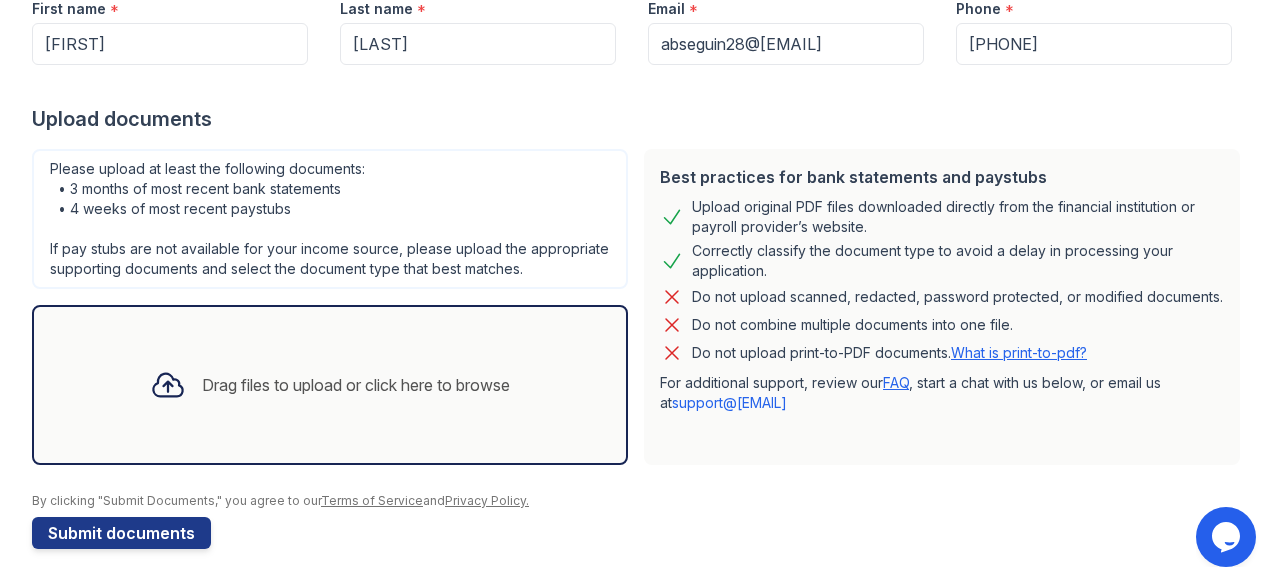 click on "Drag files to upload or click here to browse" at bounding box center [330, 385] 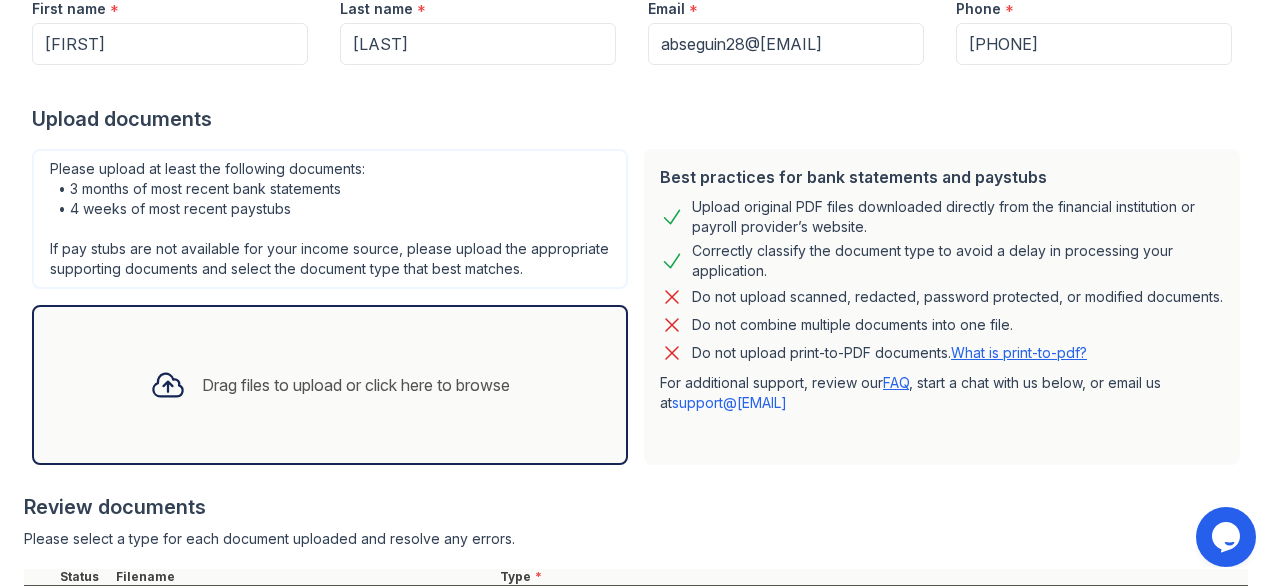 scroll, scrollTop: 760, scrollLeft: 0, axis: vertical 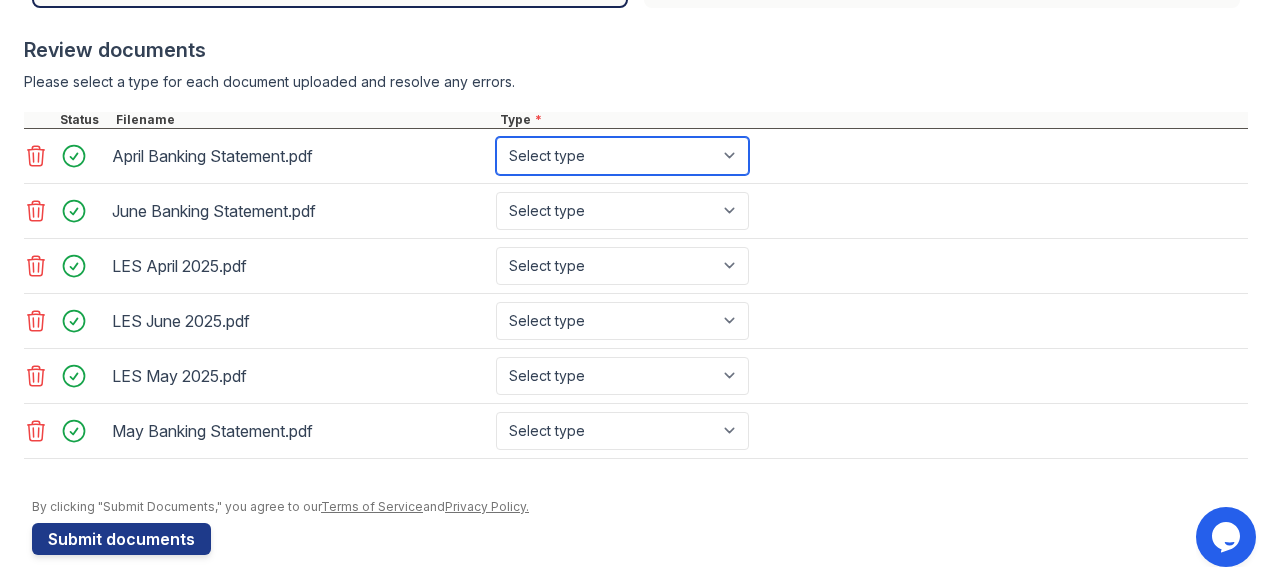 click on "Select type
Paystub
Bank Statement
Offer Letter
Tax Documents
Benefit Award Letter
Investment Account Statement
Other" at bounding box center [622, 156] 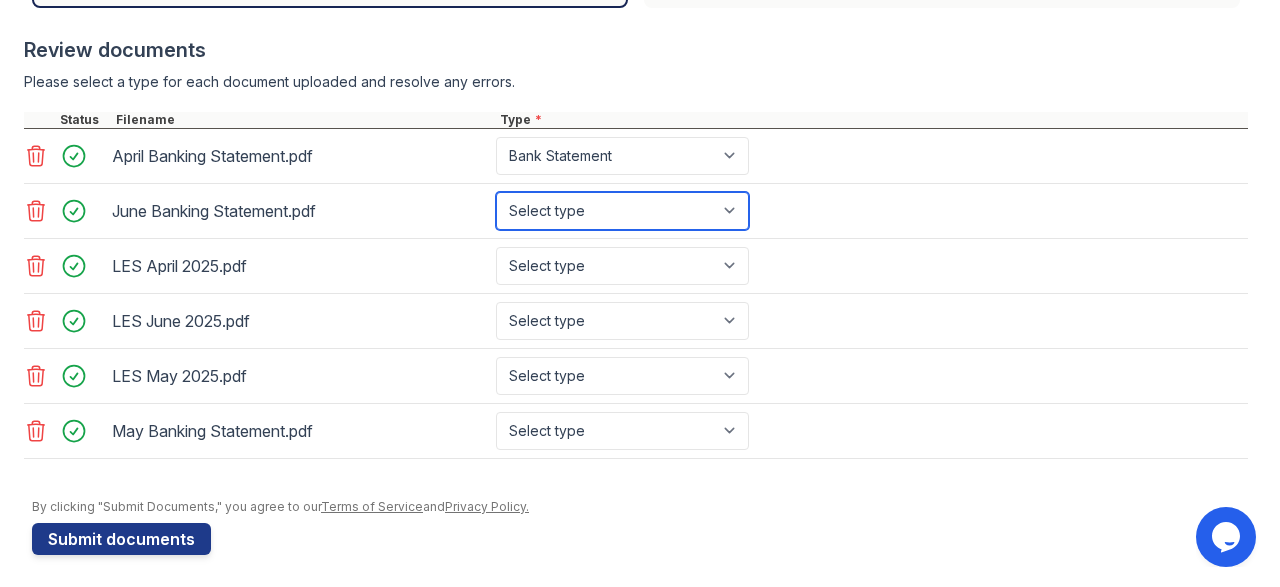 click on "Select type
Paystub
Bank Statement
Offer Letter
Tax Documents
Benefit Award Letter
Investment Account Statement
Other" at bounding box center (622, 211) 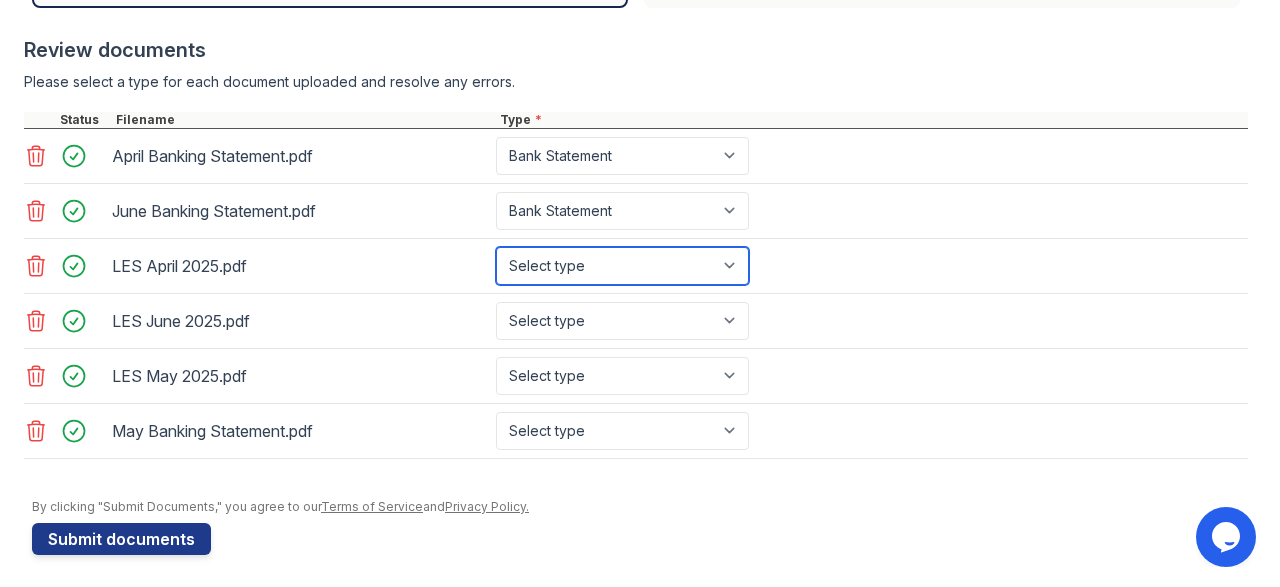 click on "Select type
Paystub
Bank Statement
Offer Letter
Tax Documents
Benefit Award Letter
Investment Account Statement
Other" at bounding box center [622, 266] 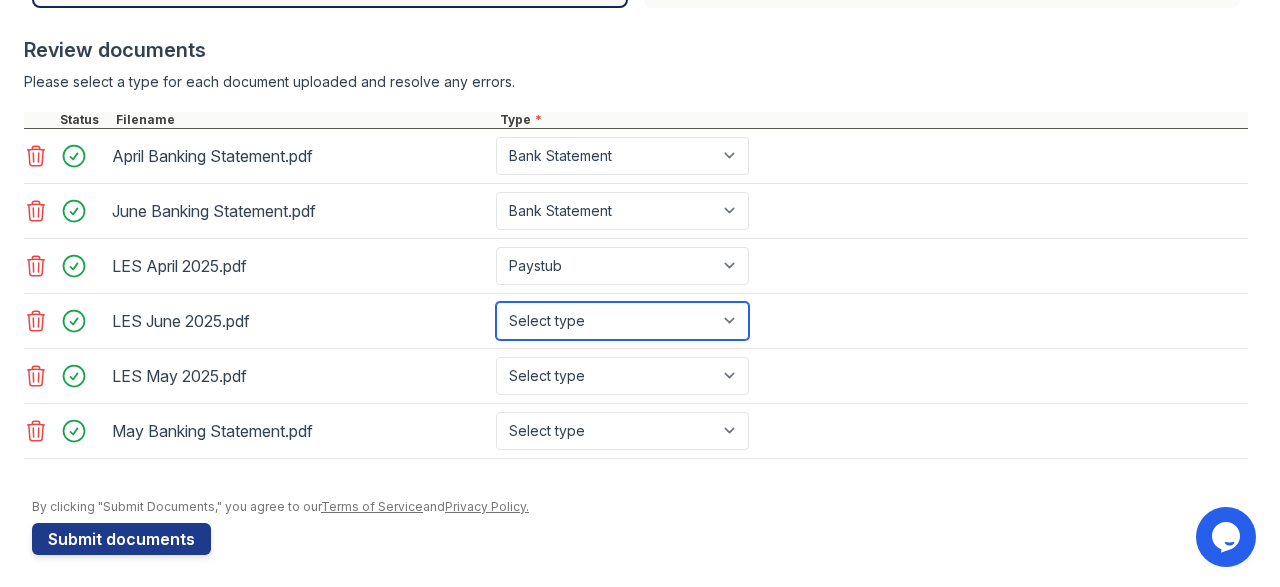 click on "Select type
Paystub
Bank Statement
Offer Letter
Tax Documents
Benefit Award Letter
Investment Account Statement
Other" at bounding box center (622, 321) 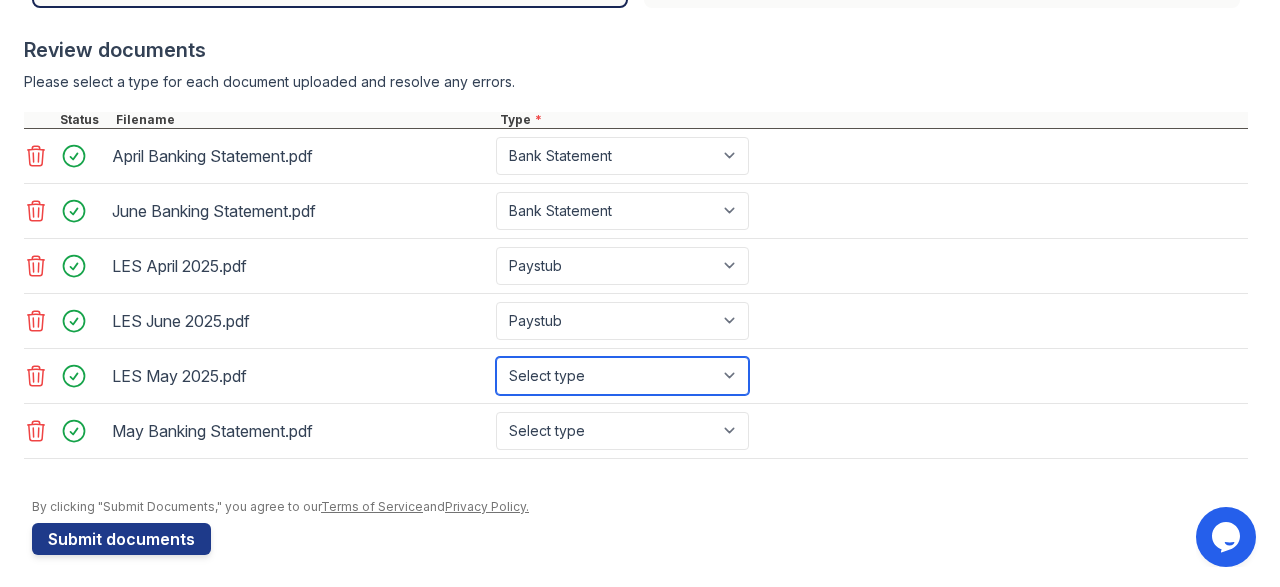 click on "Select type
Paystub
Bank Statement
Offer Letter
Tax Documents
Benefit Award Letter
Investment Account Statement
Other" at bounding box center [622, 376] 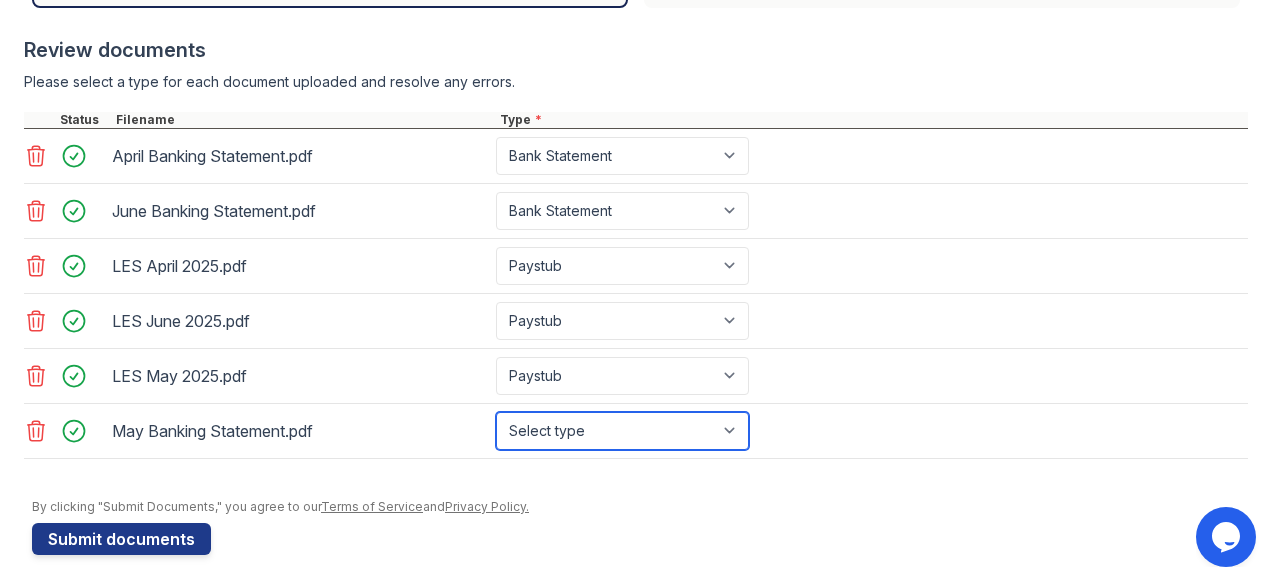 click on "Select type
Paystub
Bank Statement
Offer Letter
Tax Documents
Benefit Award Letter
Investment Account Statement
Other" at bounding box center [622, 431] 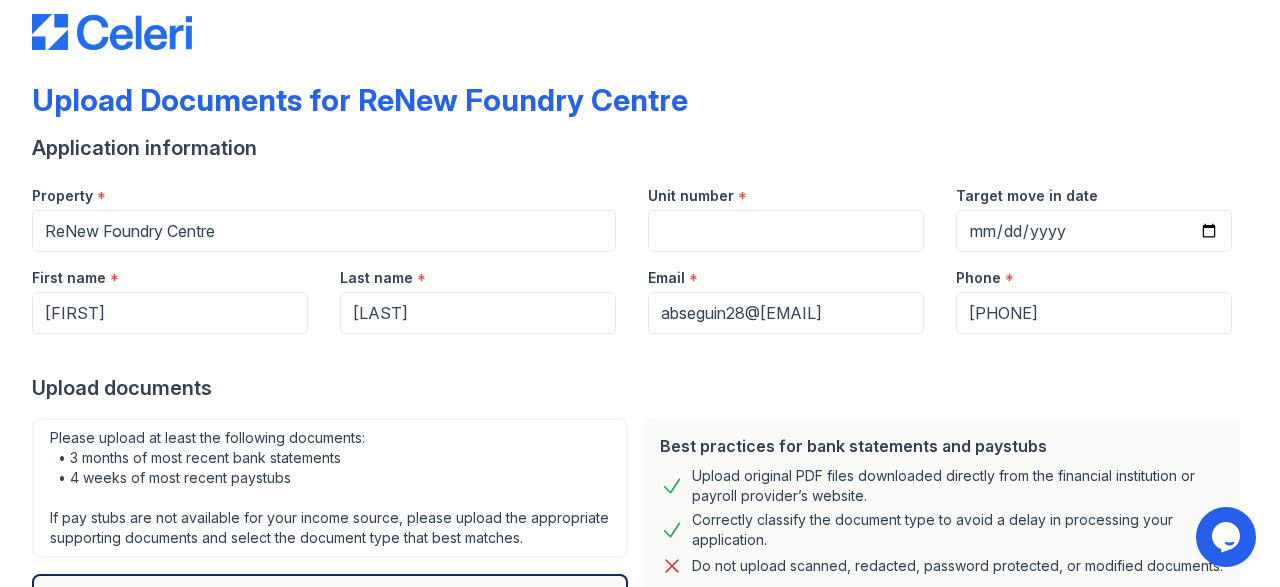 scroll, scrollTop: 0, scrollLeft: 0, axis: both 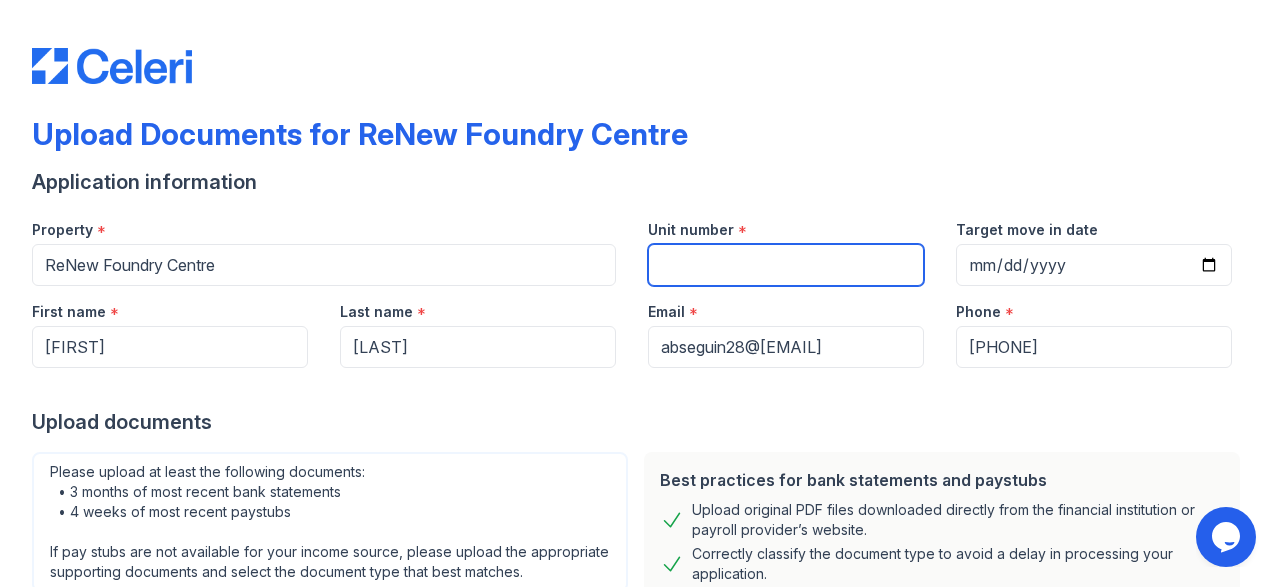 click on "Unit number" at bounding box center [786, 265] 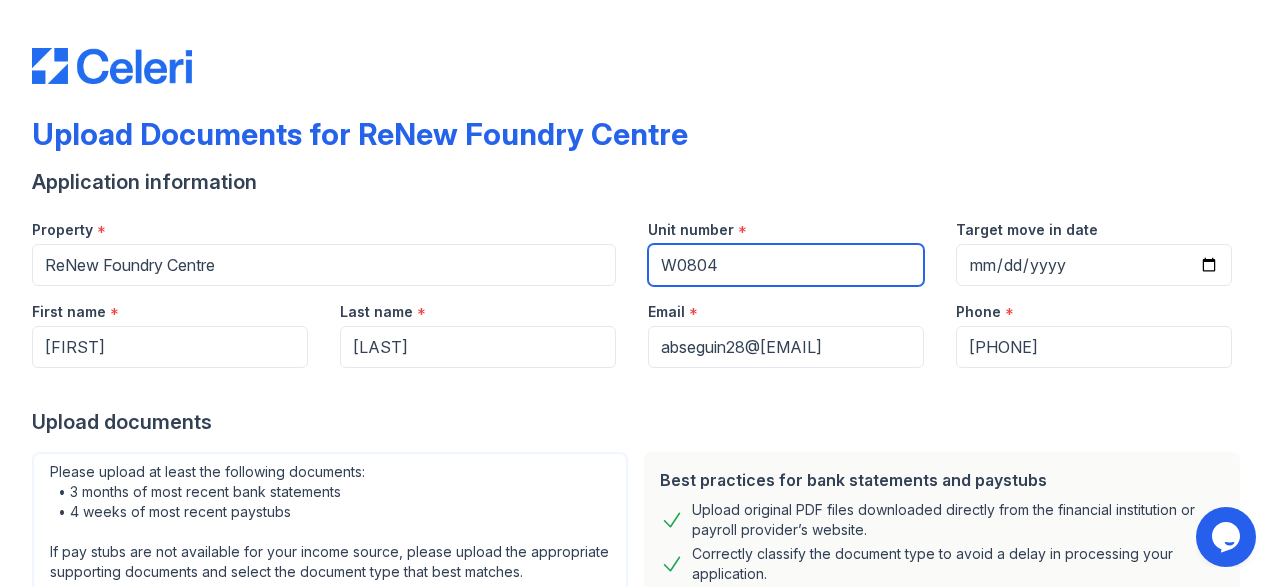 type on "W0804" 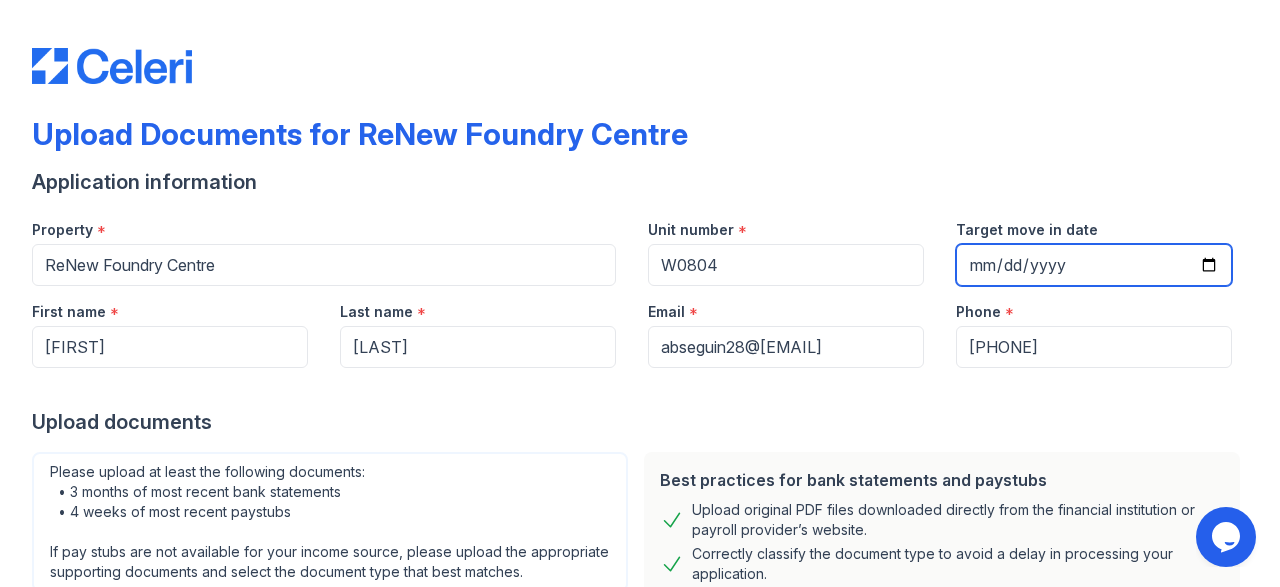 click on "[DATE]" at bounding box center [1094, 265] 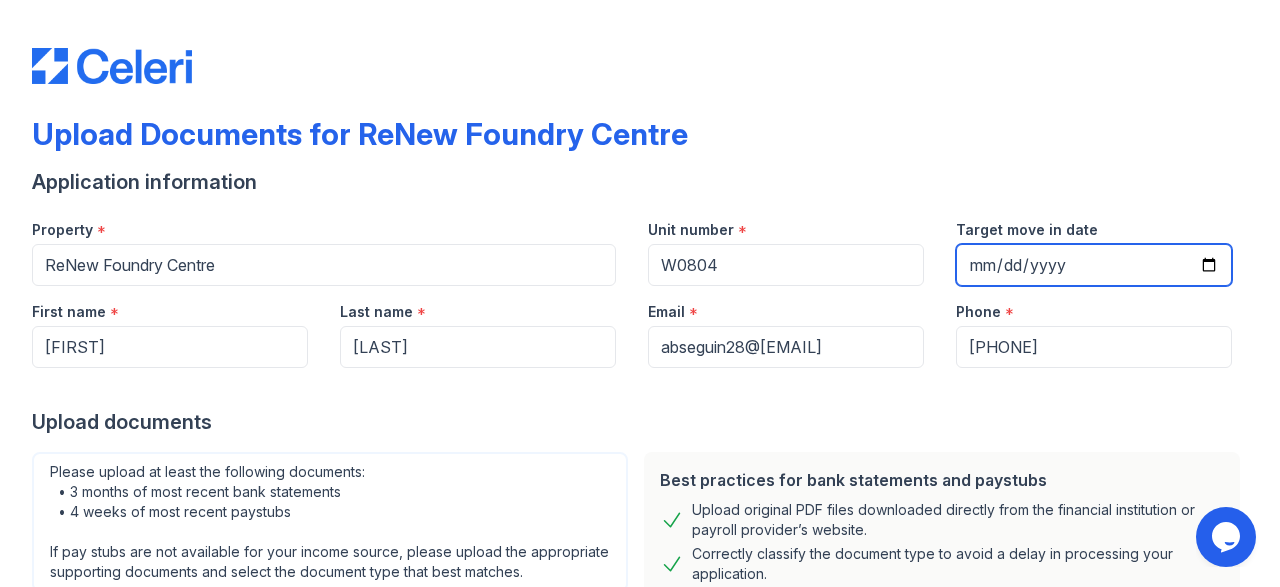 type on "[DATE]" 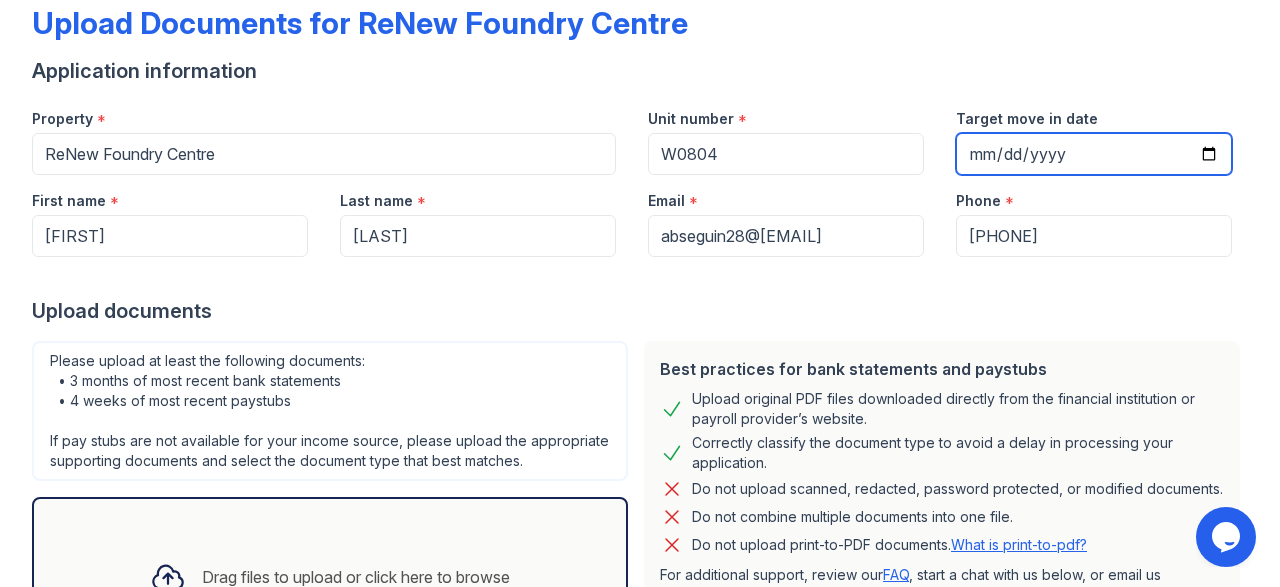 scroll, scrollTop: 0, scrollLeft: 0, axis: both 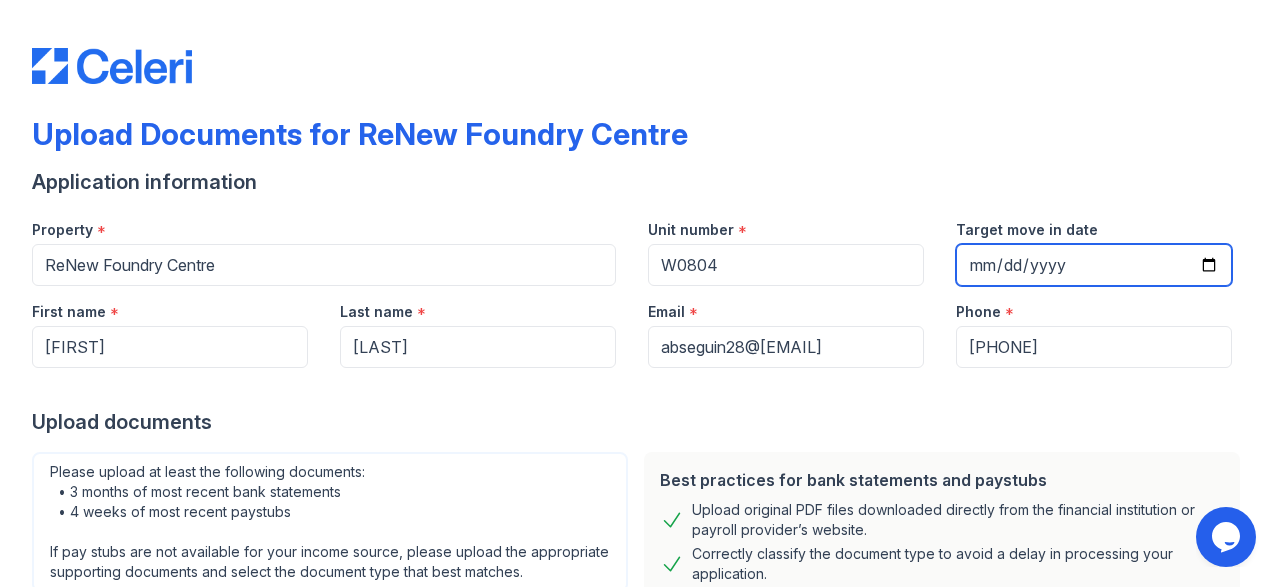 click on "[DATE]" at bounding box center (1094, 265) 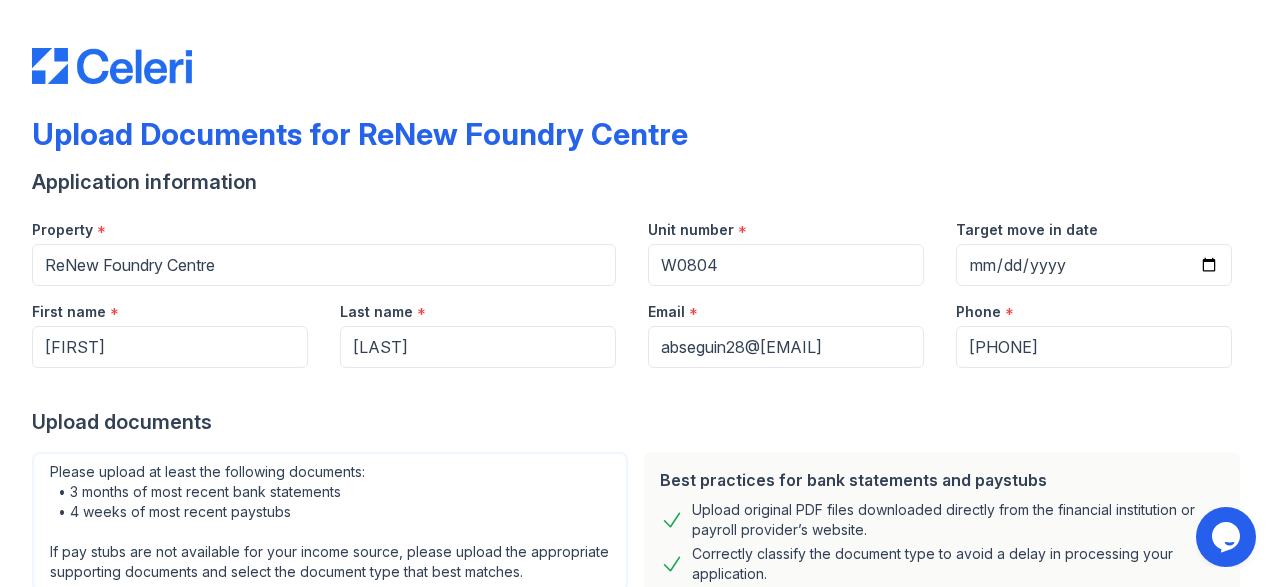 click on "Upload Documents for
ReNew Foundry Centre
Application information
Property
*
ReNew Foundry Centre
Unit number
*
W0804
Target move in date
[DATE]
First name
*
[FIRST]
Last name
*
[LAST]
Email
*
abseguin28@[EMAIL]
Phone
*
[PHONE]
Upload documents
Best practices for bank statements and paystubs
Upload original PDF files downloaded directly from the financial institution or payroll provider’s website.
Correctly classify the document type to avoid a delay in processing your application.
Do not upload scanned, redacted, password protected, or modified documents.
Do not combine multiple documents into one file.
Do not upload print-to-PDF documents.
What is print-to-pdf?
FAQ support@[EMAIL]" at bounding box center [640, 293] 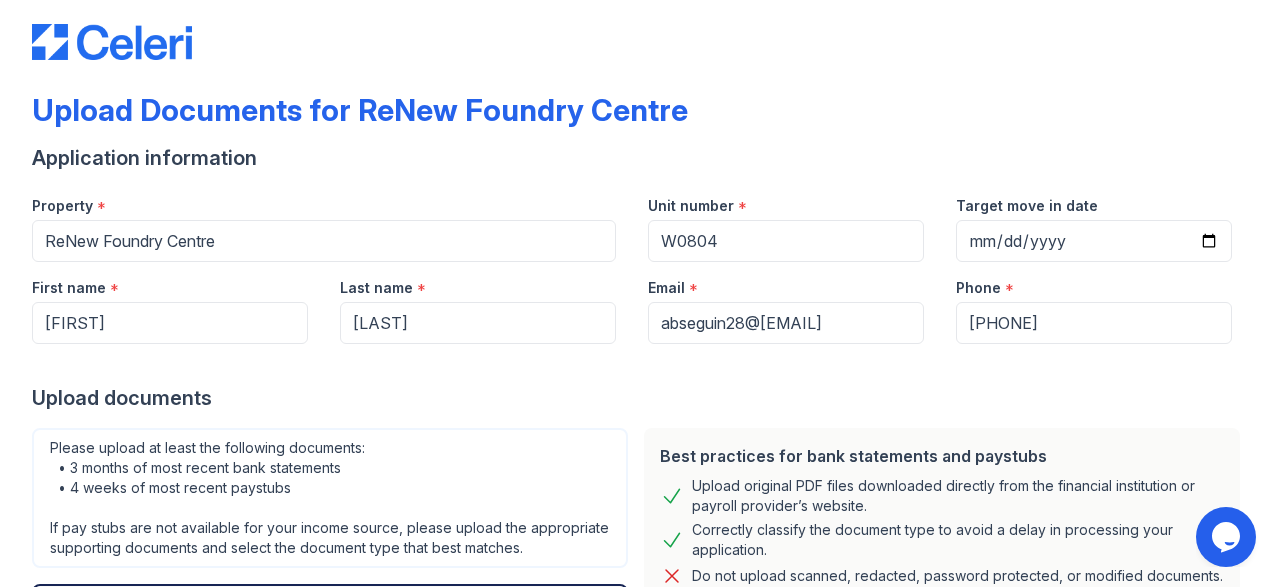 scroll, scrollTop: 0, scrollLeft: 0, axis: both 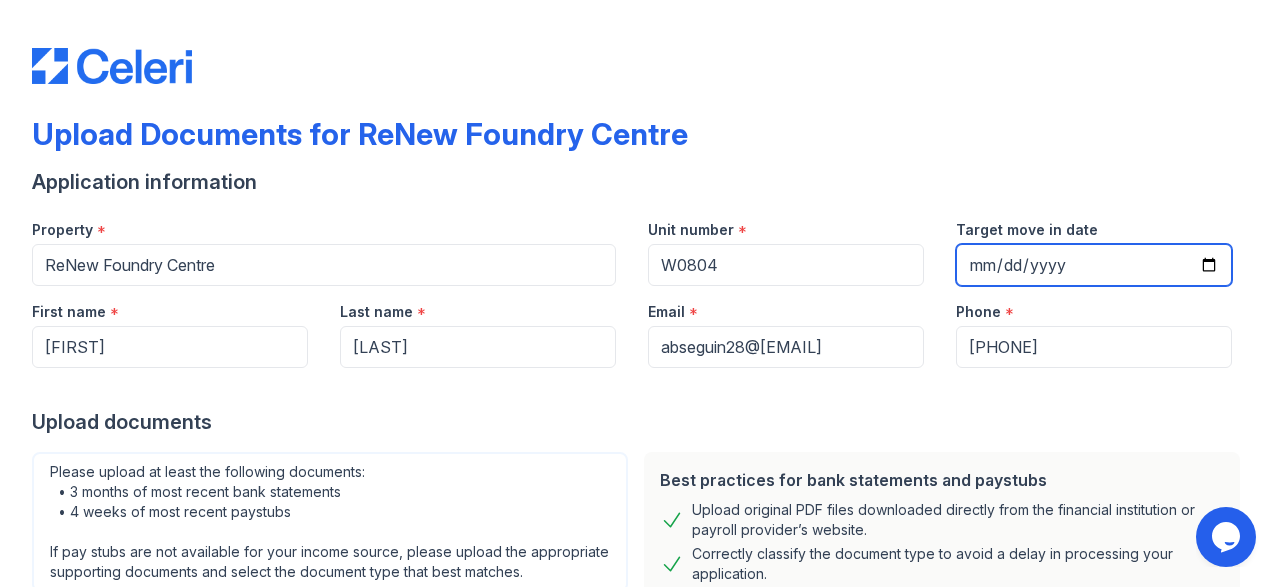 click on "[DATE]" at bounding box center (1094, 265) 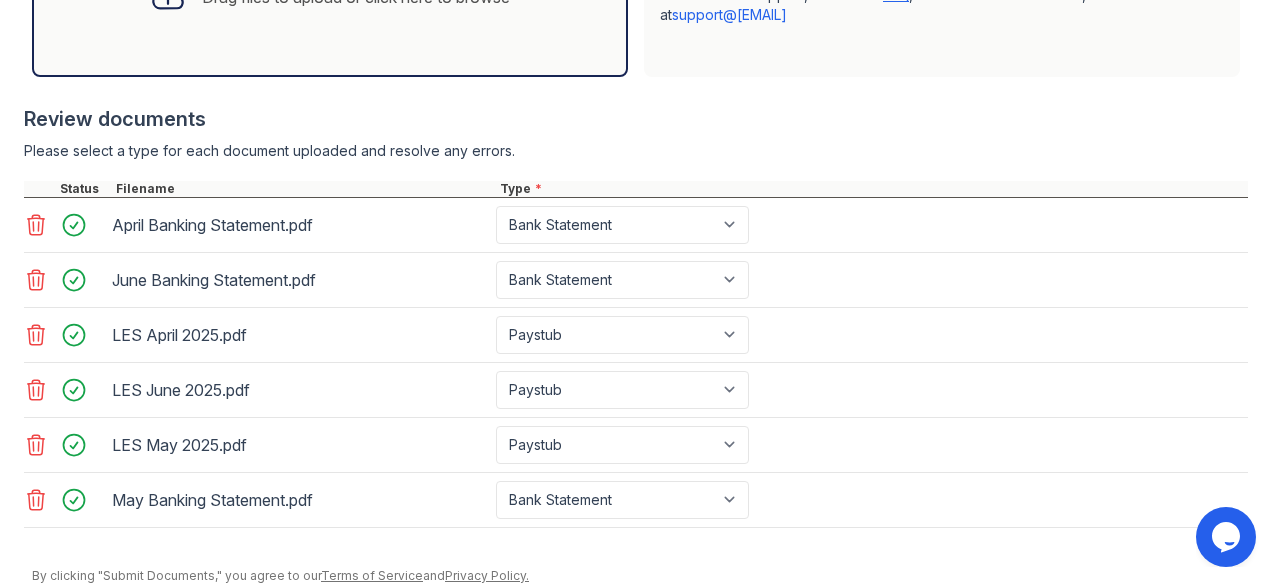 scroll, scrollTop: 760, scrollLeft: 0, axis: vertical 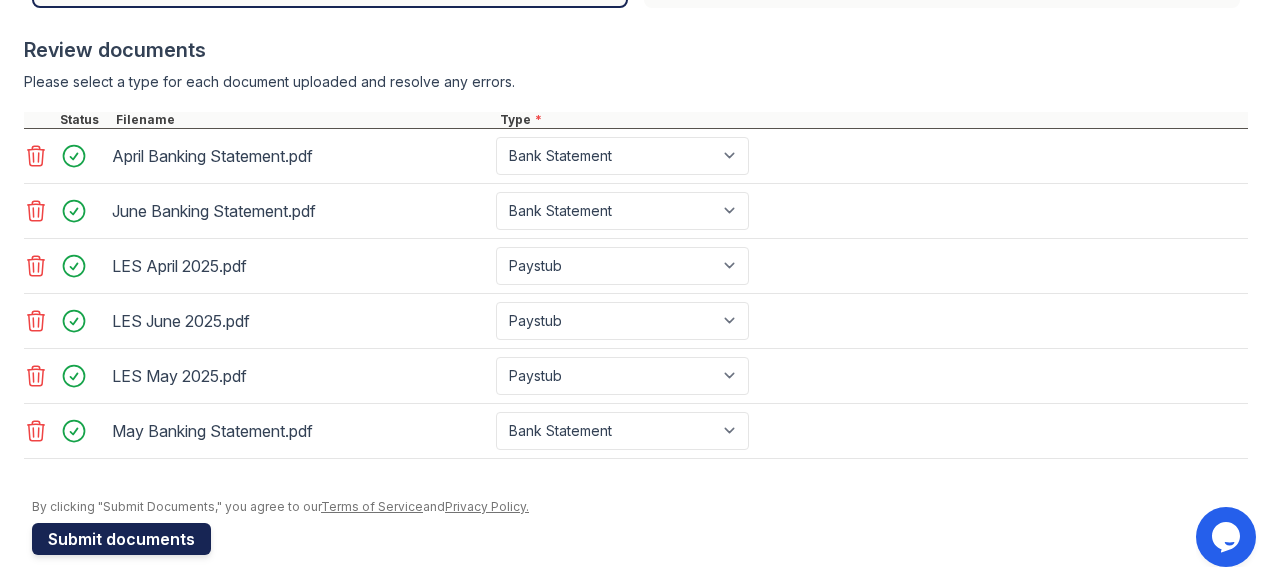 click on "Submit documents" at bounding box center (121, 539) 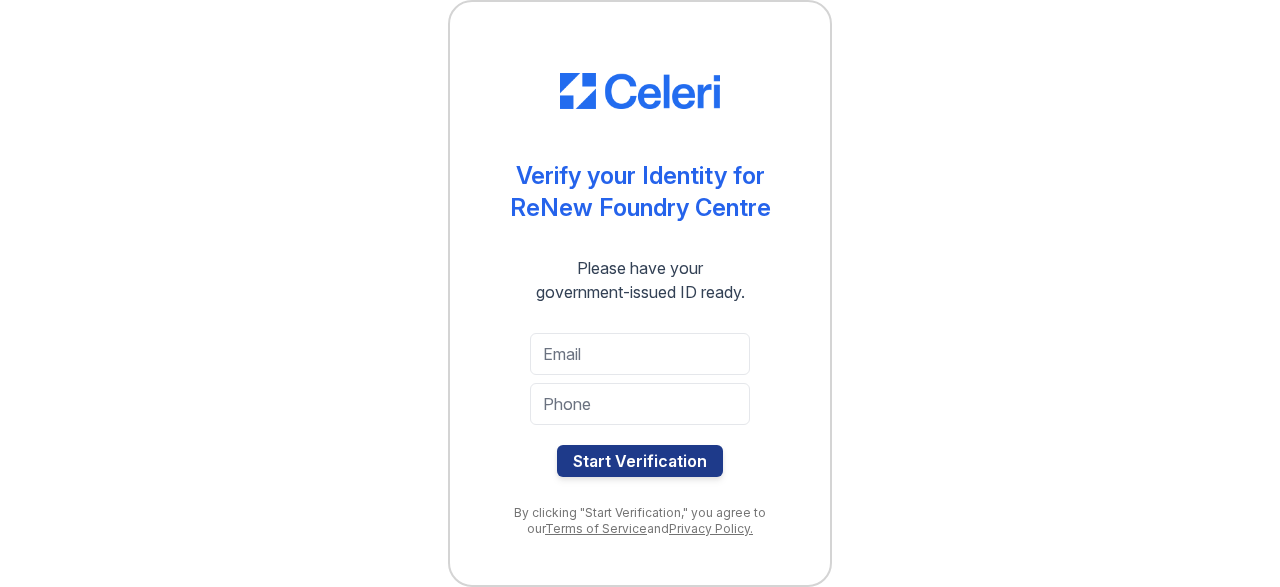 scroll, scrollTop: 0, scrollLeft: 0, axis: both 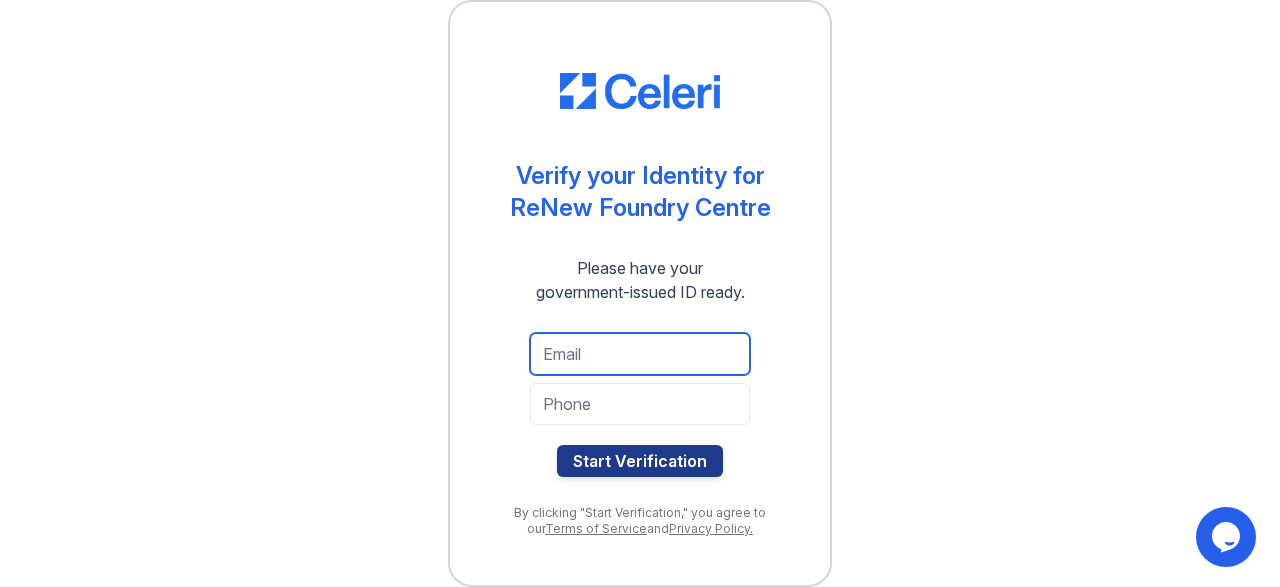 click at bounding box center (640, 354) 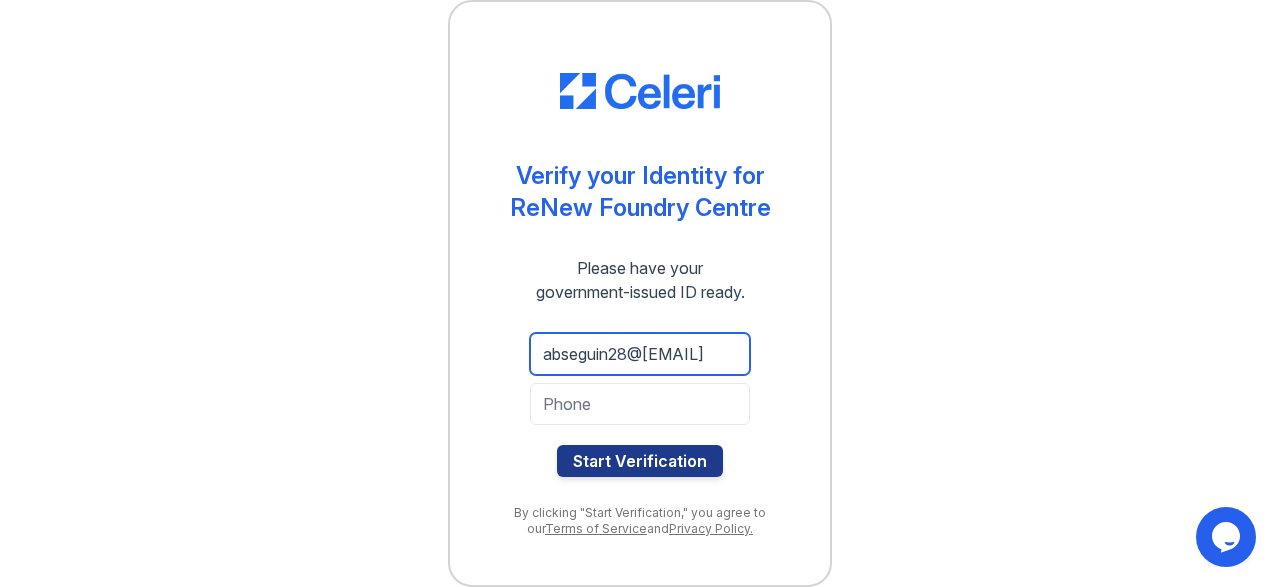 type on "abseguin28@[EMAIL]" 